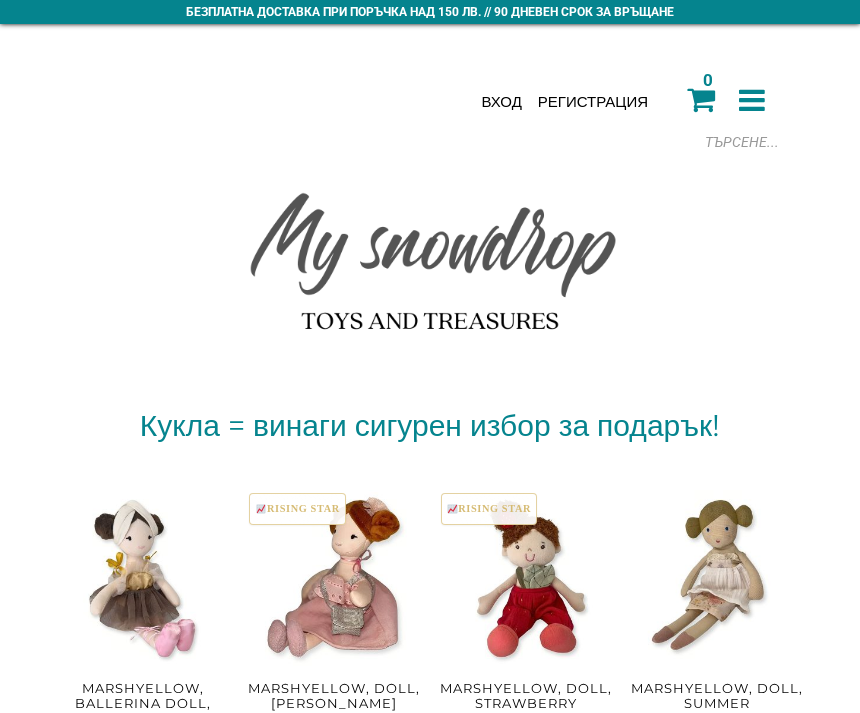 scroll, scrollTop: 0, scrollLeft: 0, axis: both 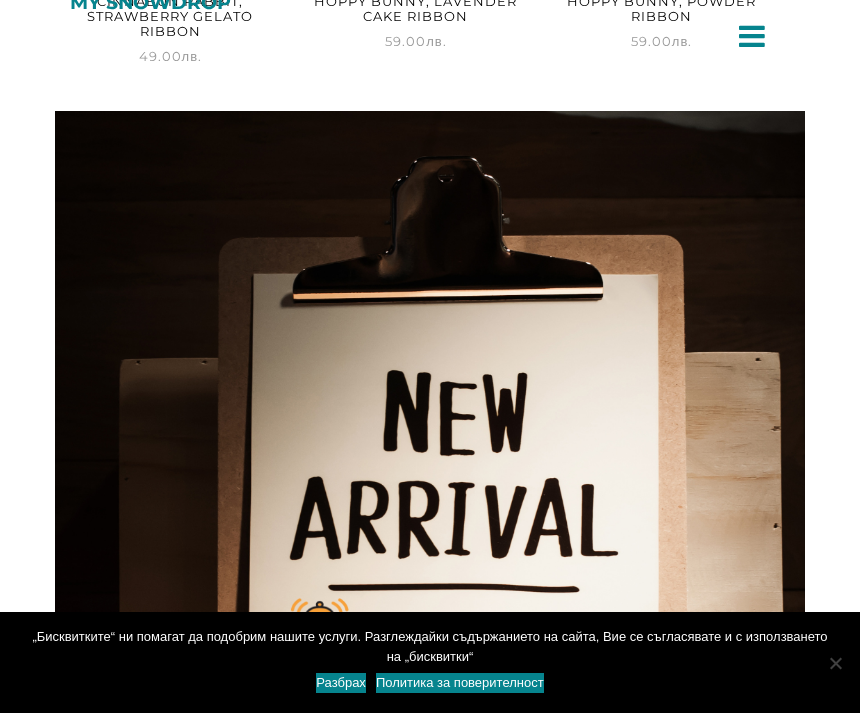 click at bounding box center [752, 36] 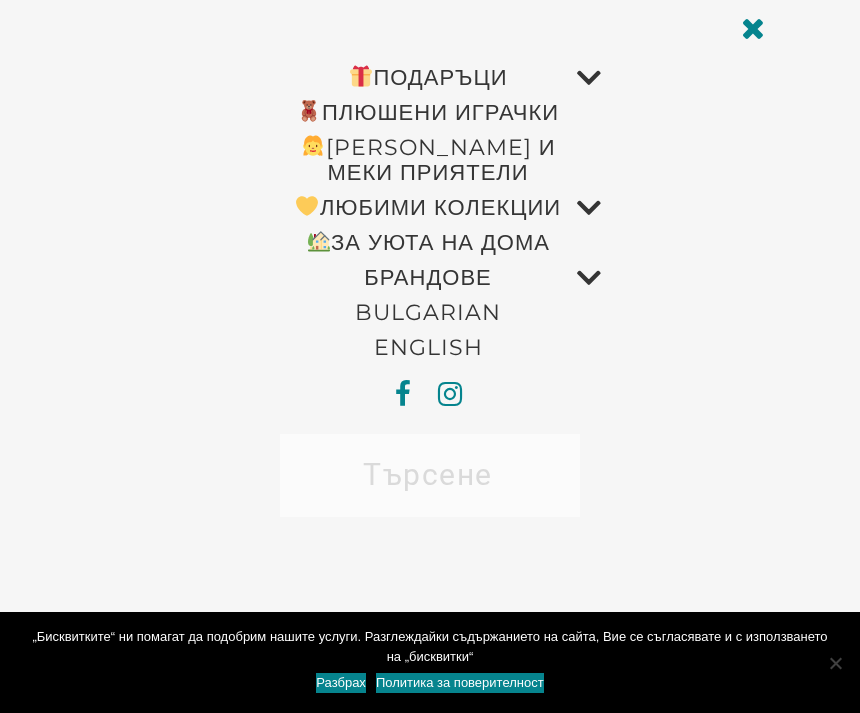 click on "ПЛЮШЕНИ ИГРАЧКИ" at bounding box center [428, 112] 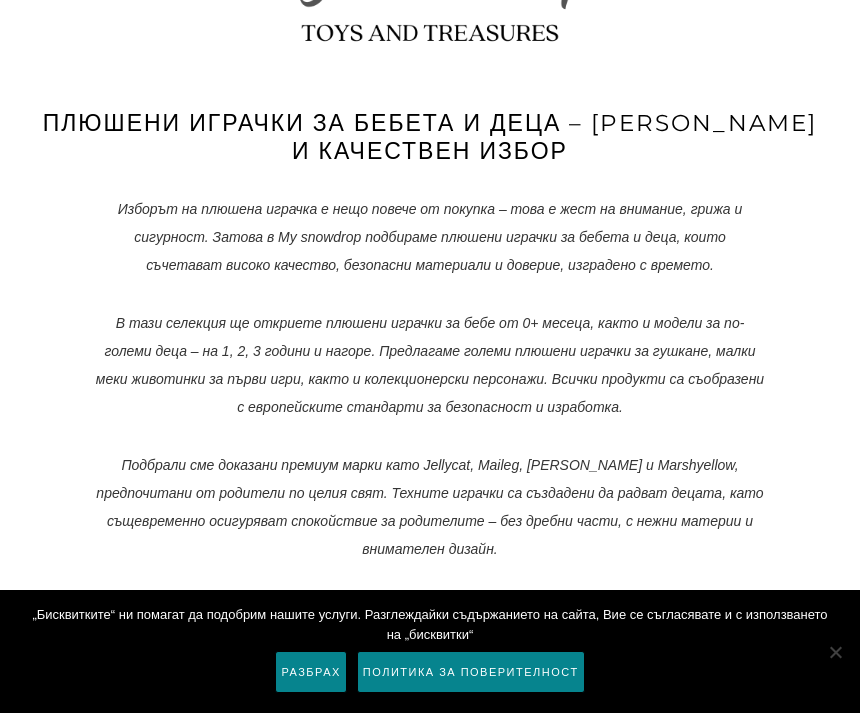 scroll, scrollTop: 0, scrollLeft: 0, axis: both 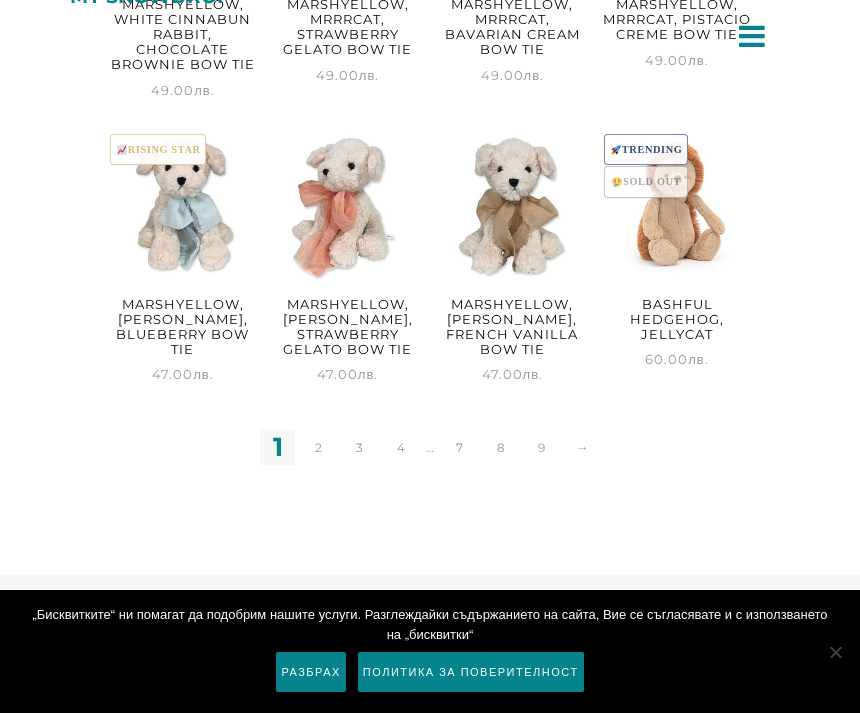 click on "2" at bounding box center (318, 447) 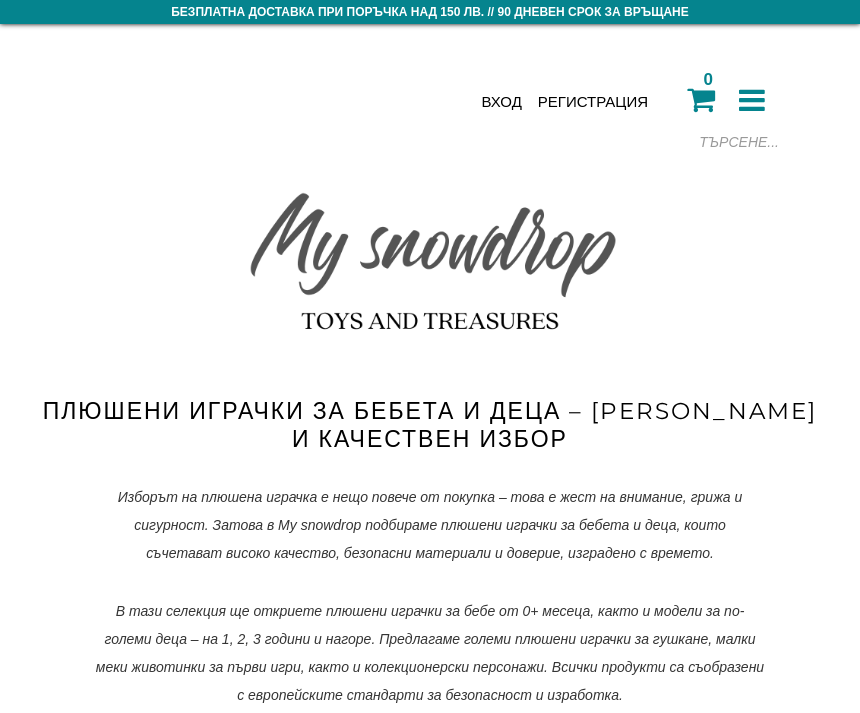 scroll, scrollTop: 586, scrollLeft: 0, axis: vertical 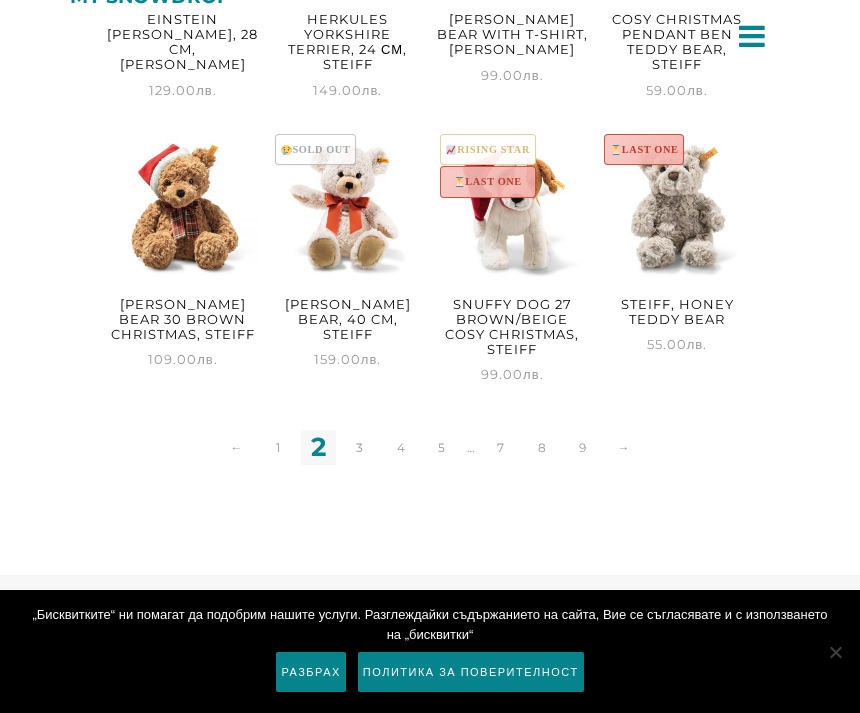click on "3" at bounding box center (359, 447) 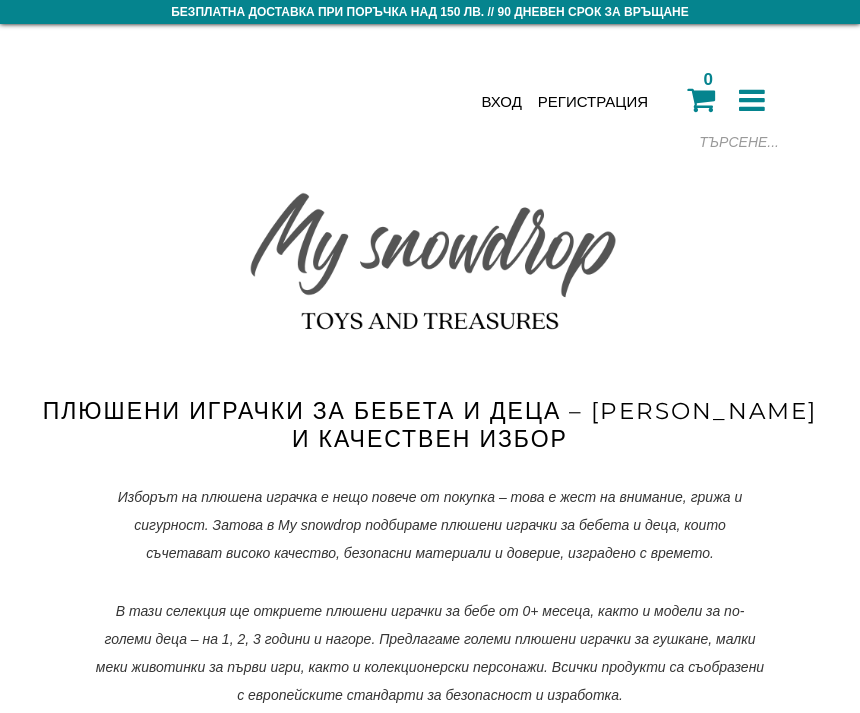 scroll, scrollTop: 719, scrollLeft: 0, axis: vertical 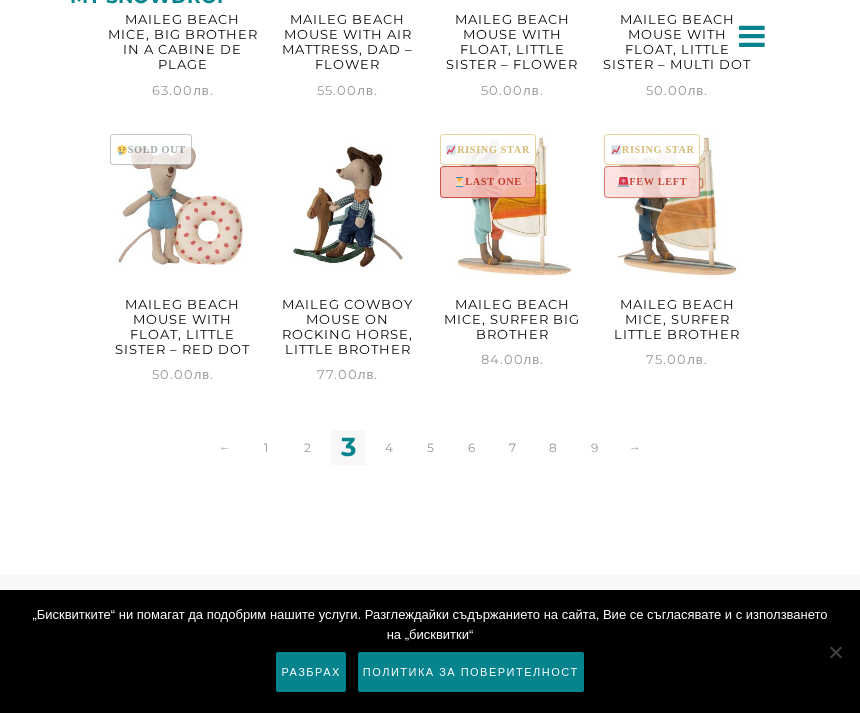 click on "4" at bounding box center [389, 447] 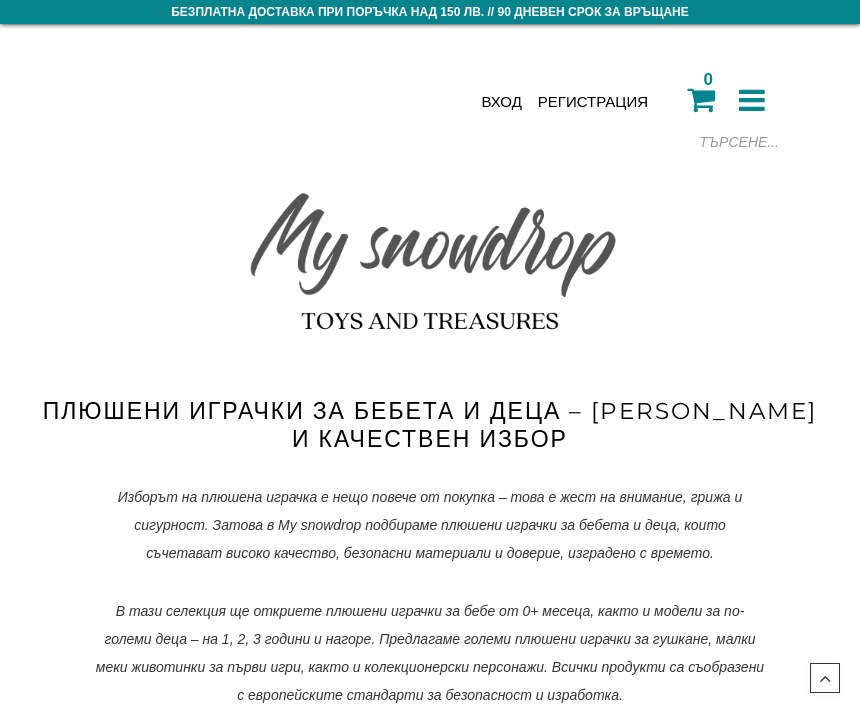 scroll, scrollTop: 901, scrollLeft: 0, axis: vertical 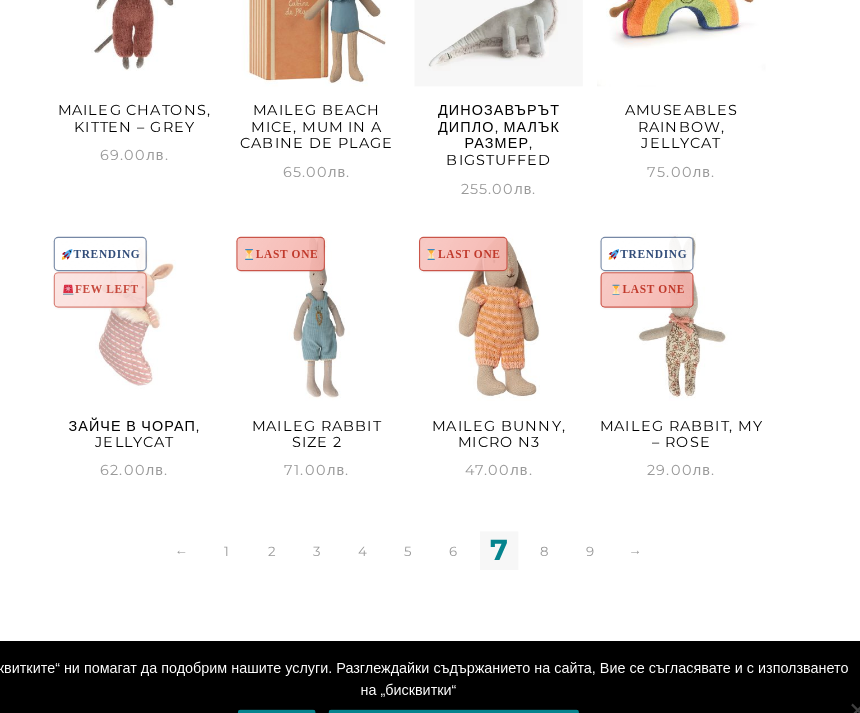 click on "8" at bounding box center [553, 508] 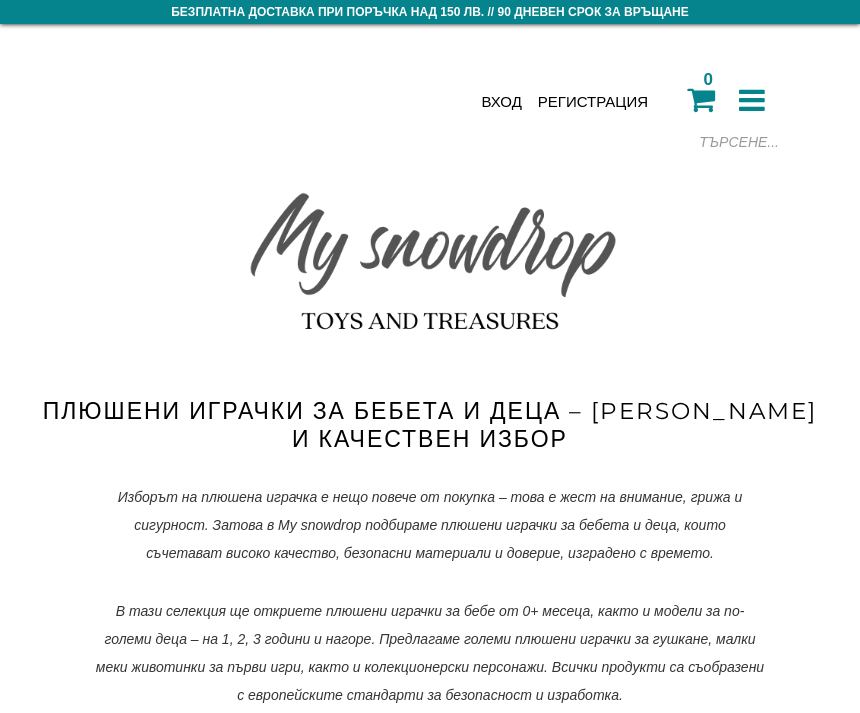 scroll, scrollTop: 376, scrollLeft: 0, axis: vertical 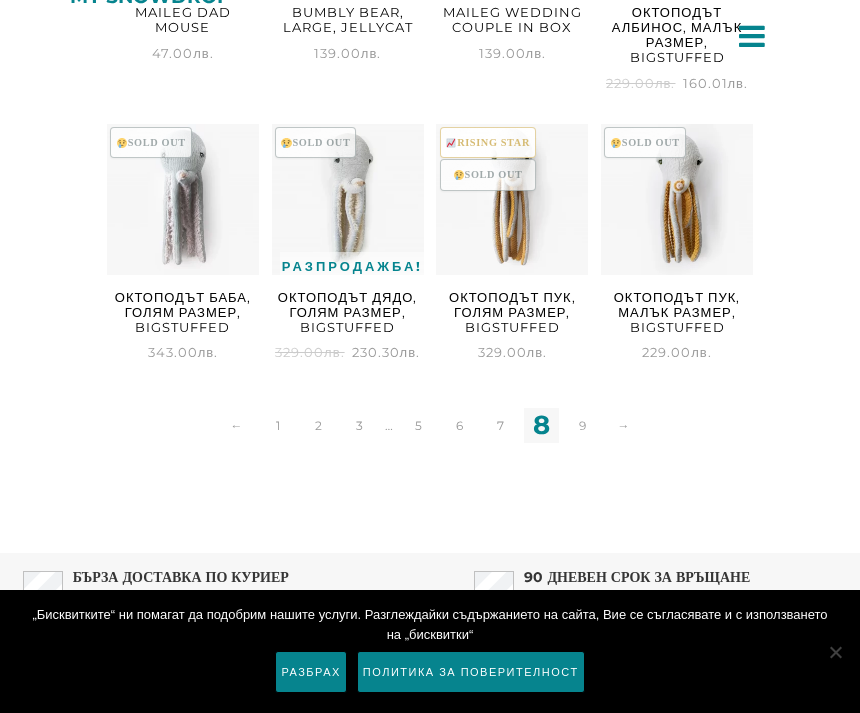click on "9" at bounding box center [582, 425] 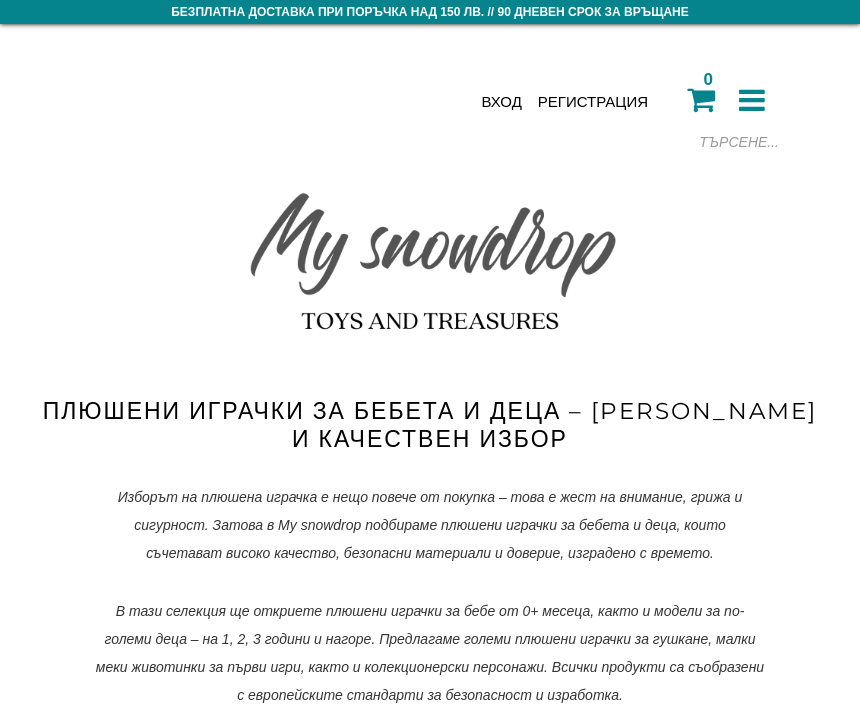 scroll, scrollTop: 401, scrollLeft: 0, axis: vertical 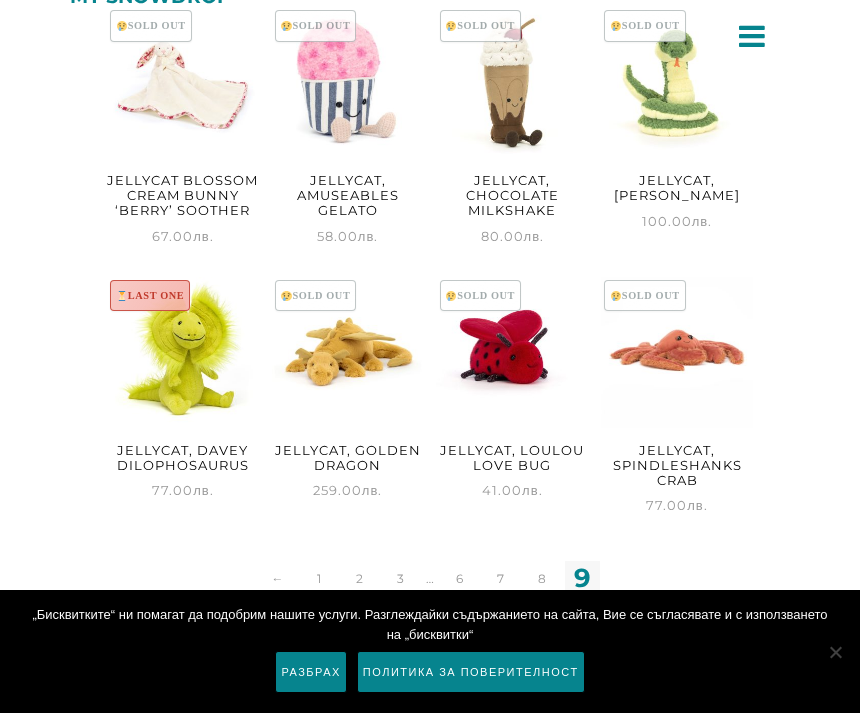 click at bounding box center [677, 353] 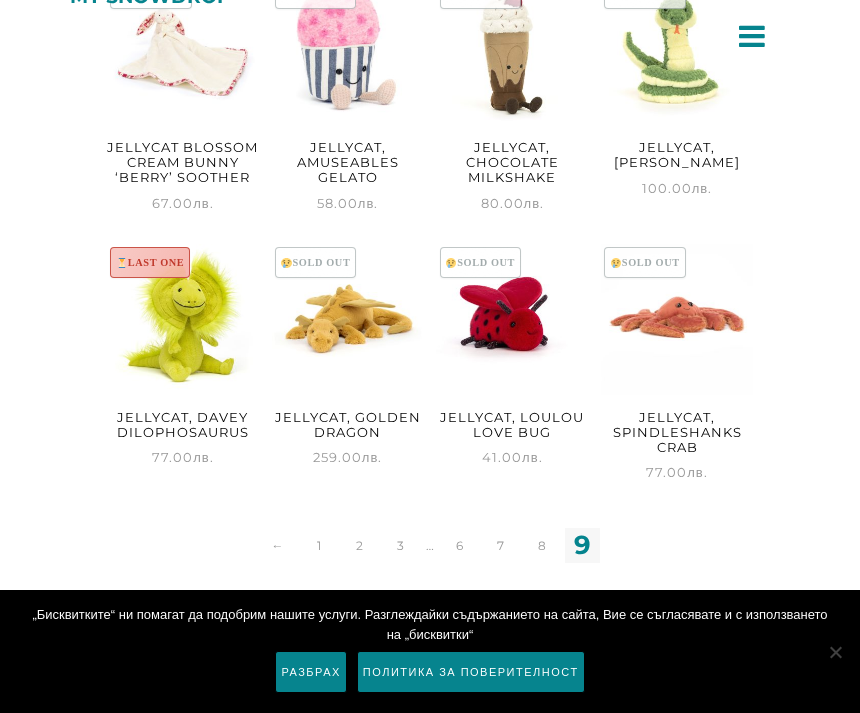 scroll, scrollTop: 1956, scrollLeft: 0, axis: vertical 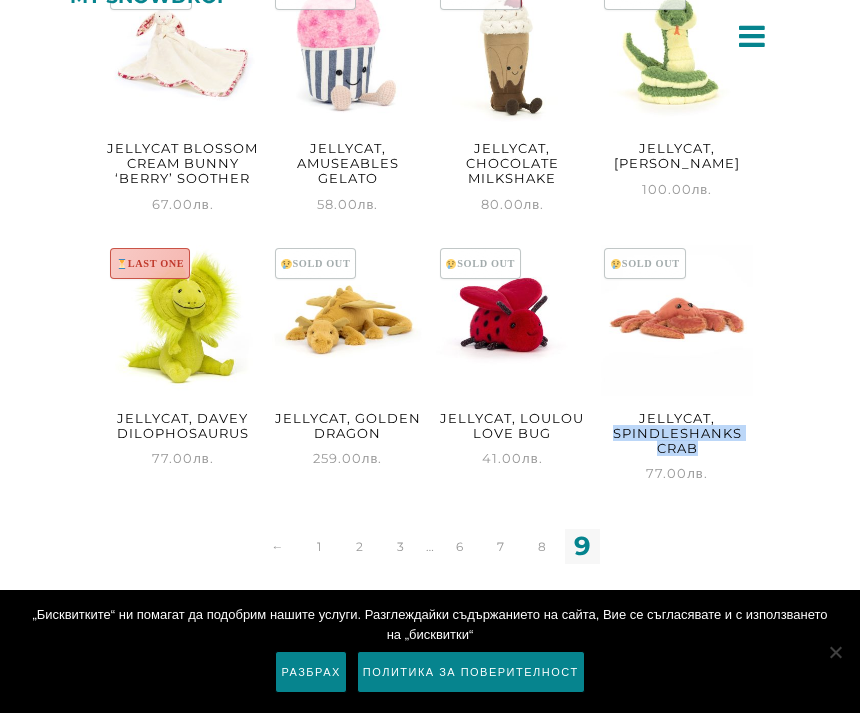 click on "←
1
2
3
…
6
7
8
9" at bounding box center [430, 551] 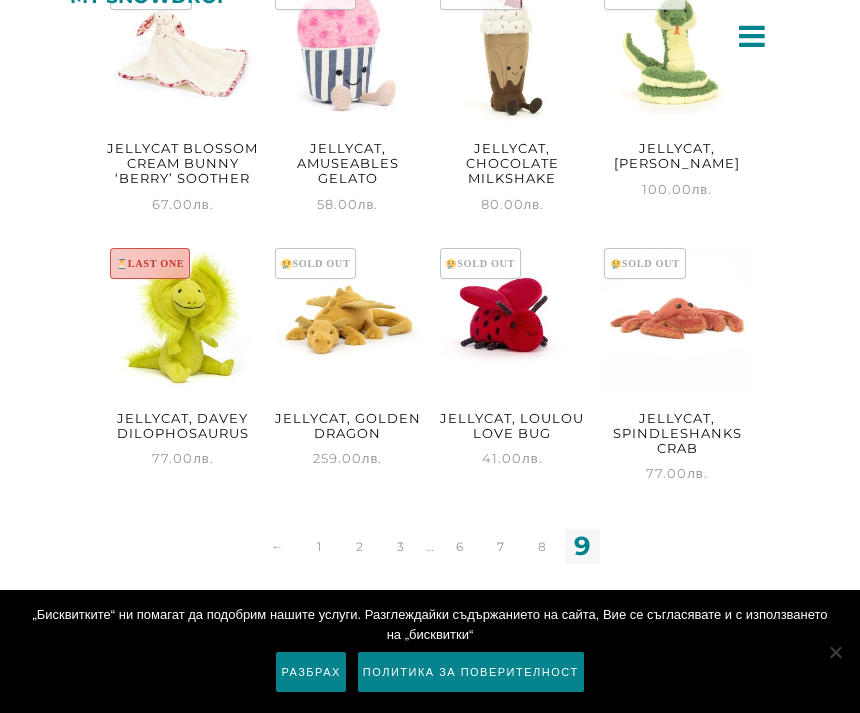 click on "Jellycat, Davey Dilophosaurus" at bounding box center (183, 425) 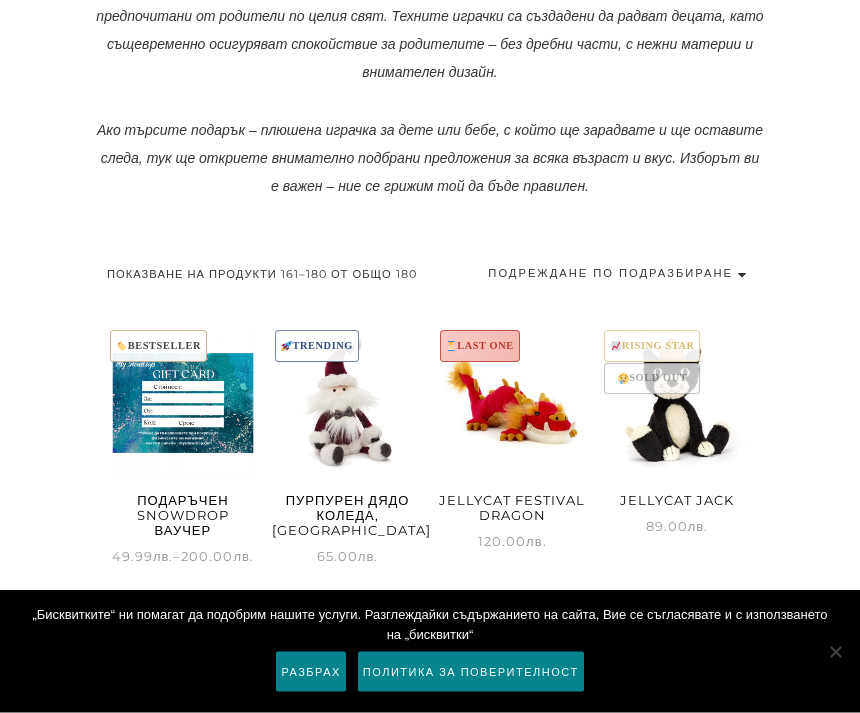 scroll, scrollTop: 768, scrollLeft: 0, axis: vertical 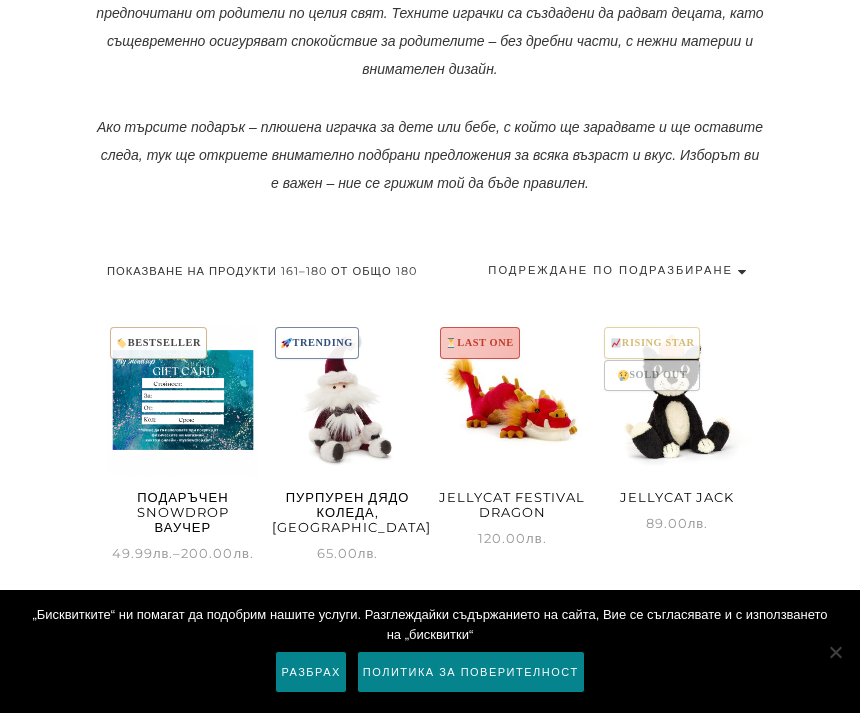 click on "Подбрали сме доказани премиум марки като Jellycat, Maileg, [PERSON_NAME] и Marshyellow, предпочитани от родители по целия свят. Техните играчки са създадени да радват децата, като същевременно осигуряват спокойствие за родителите – без дребни части, с нежни материи и внимателен дизайн." at bounding box center (430, 27) 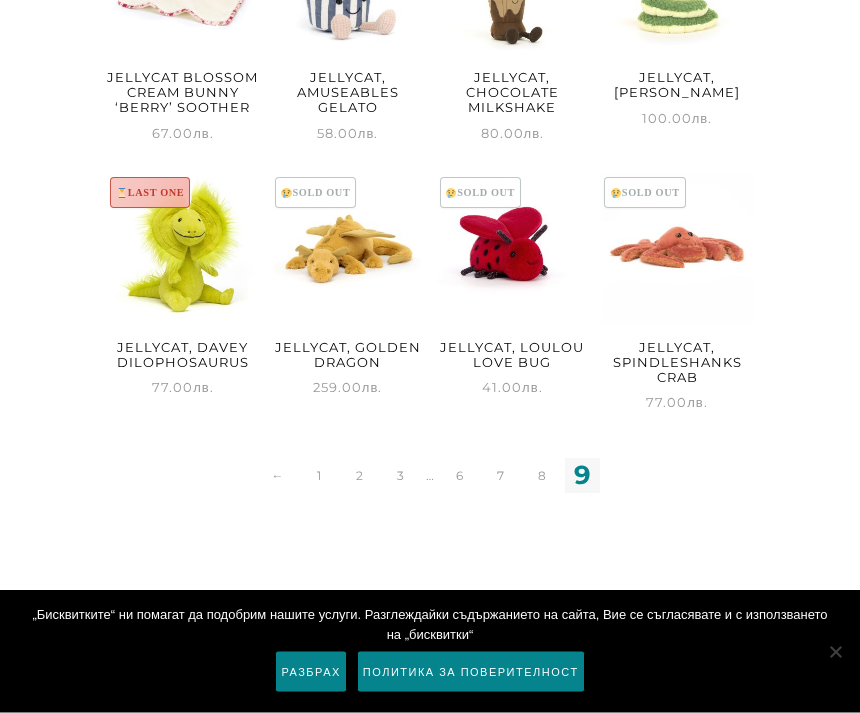scroll, scrollTop: 2077, scrollLeft: 0, axis: vertical 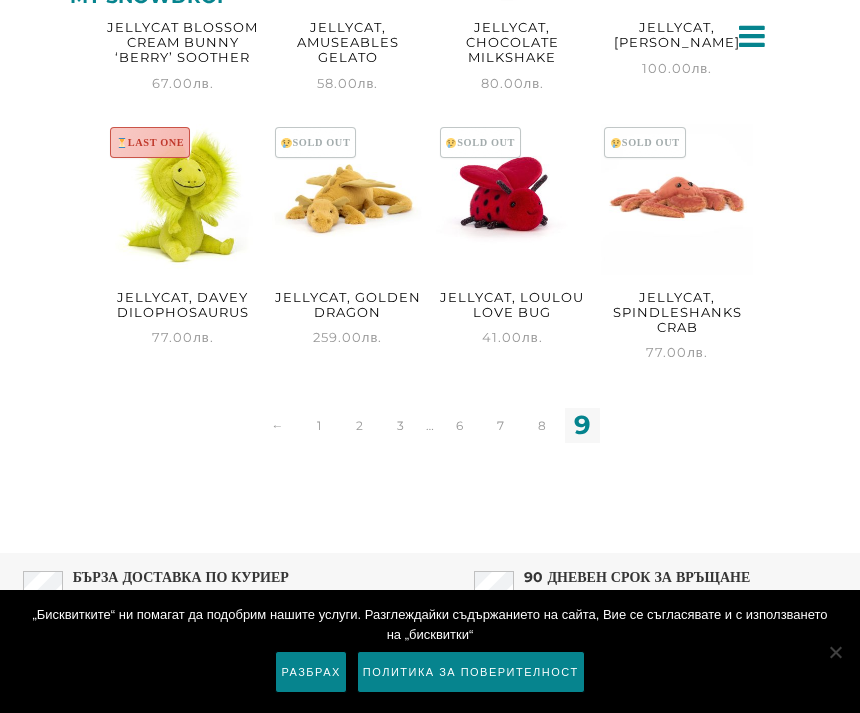 click at bounding box center [348, 200] 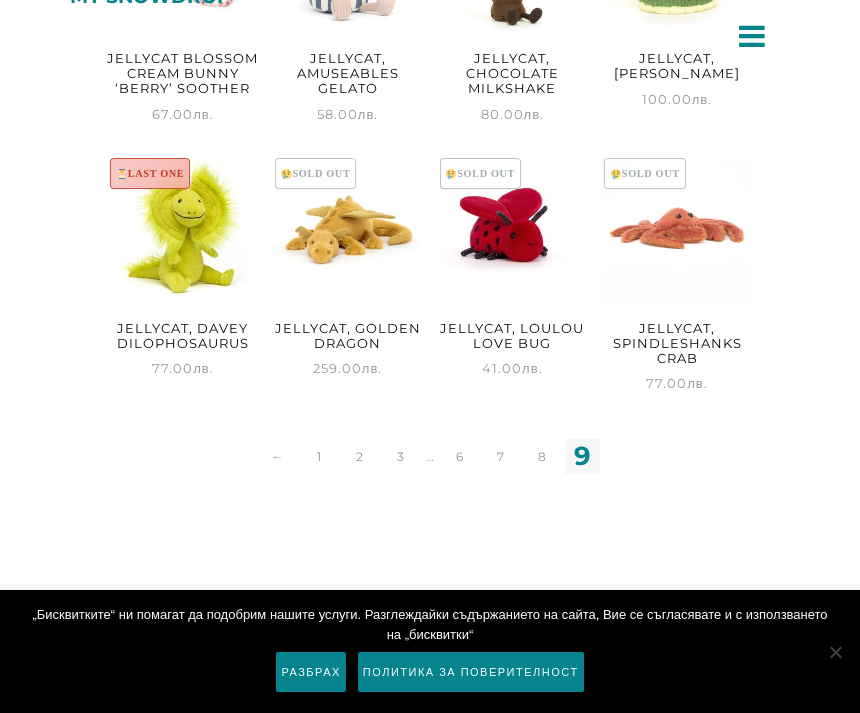 scroll, scrollTop: 2043, scrollLeft: 0, axis: vertical 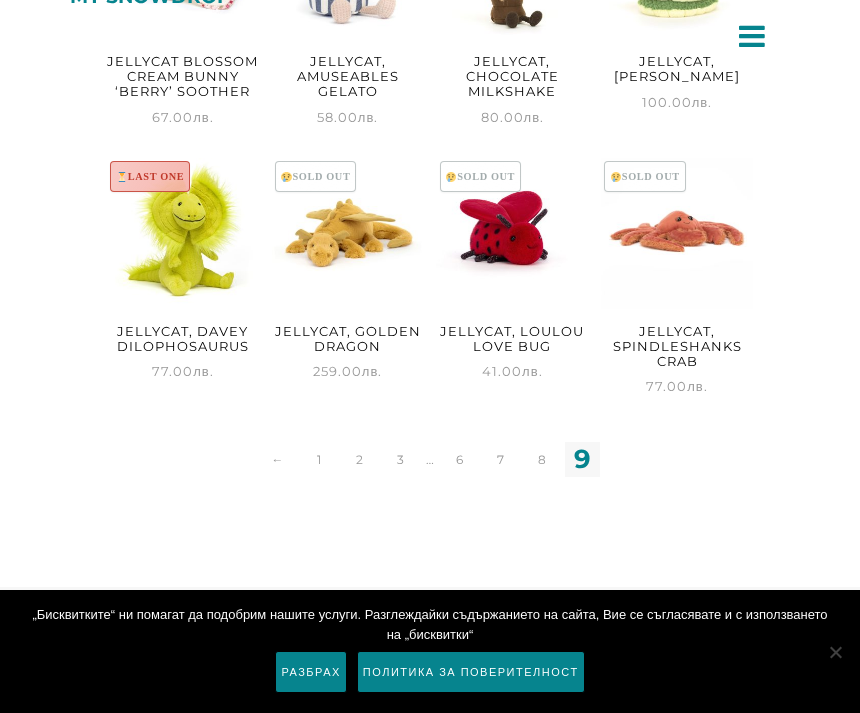 click on "Jellycat, Spindleshanks Crab" at bounding box center (677, 346) 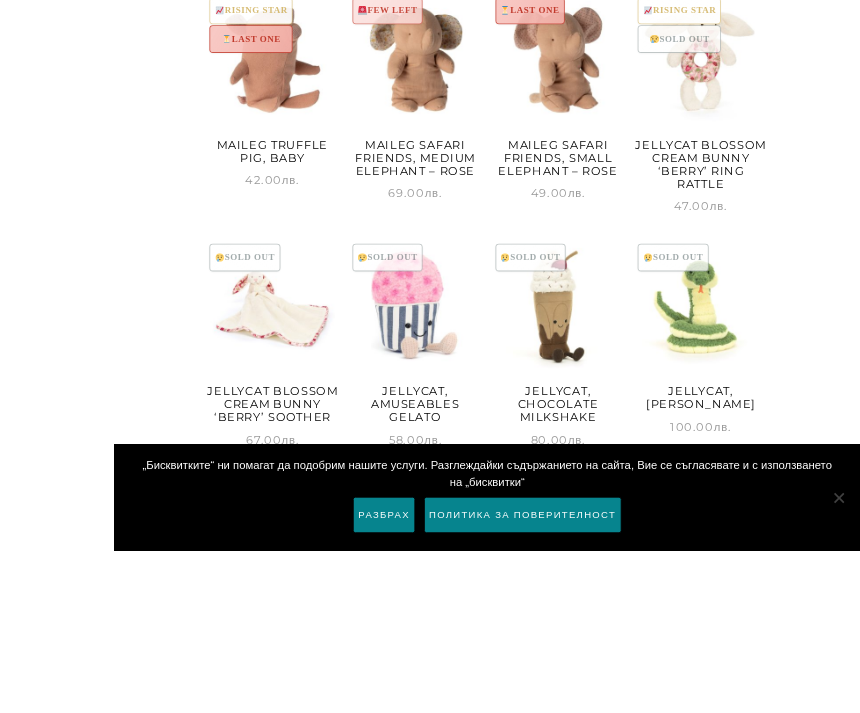 scroll, scrollTop: 1832, scrollLeft: 0, axis: vertical 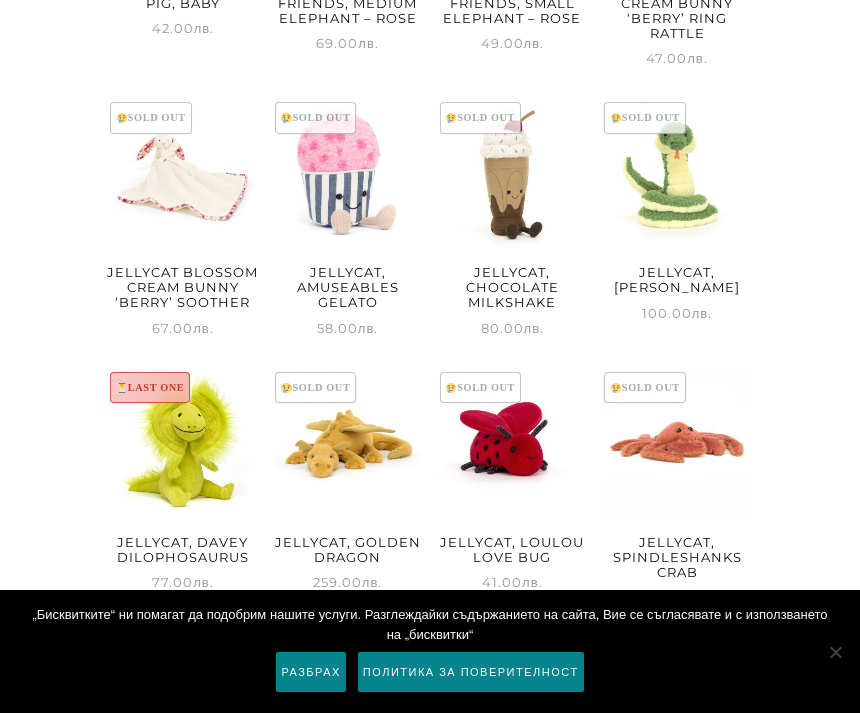 click at bounding box center [348, 175] 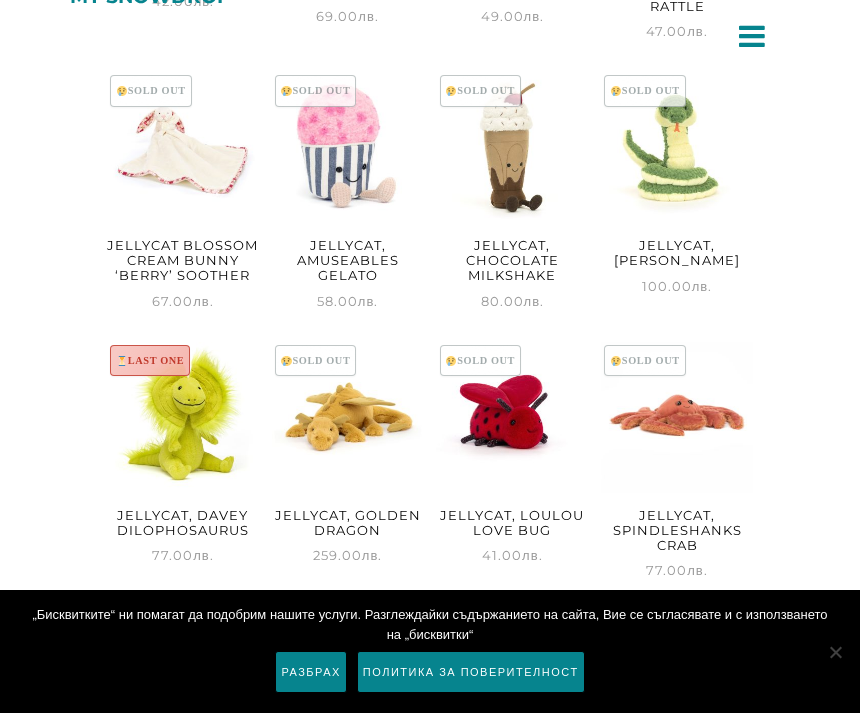scroll, scrollTop: 1852, scrollLeft: 0, axis: vertical 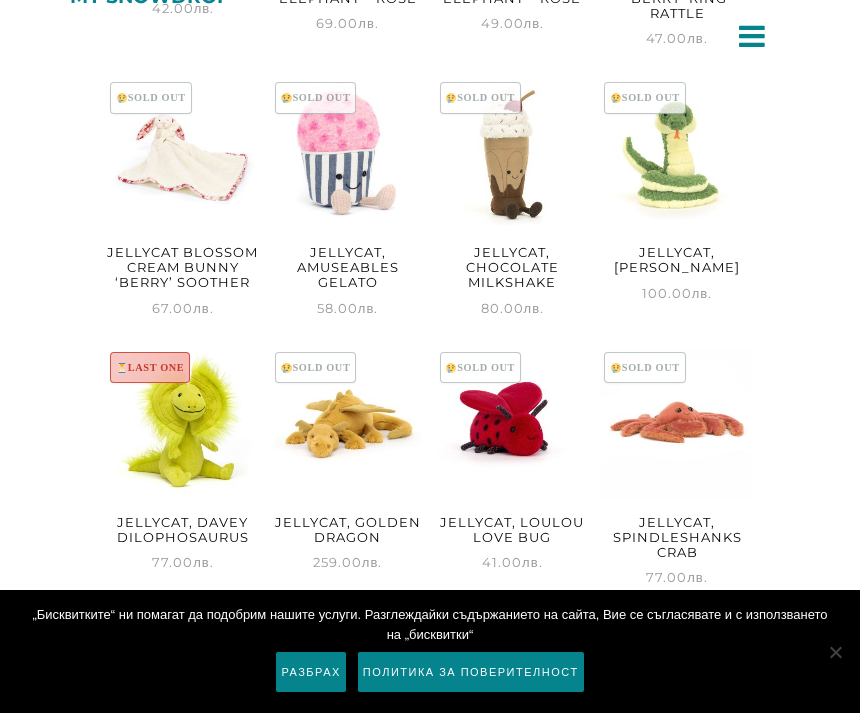 click on "Безплатна доставка при поръчка над 150 лв. // 90 дневен срок за връщане
Плюшени играчки за бебета и деца | Безопасни и качествени
Вход    Регистрация
Подаръци
Подаръчен Snowdrop Ваучер
Подарък за бебе / новородено
Подарък за погача (40 дни)
Подарък за бебе момиче
Подарък за бебе момче
Подарък за 2-годишно дете" at bounding box center (430, -1496) 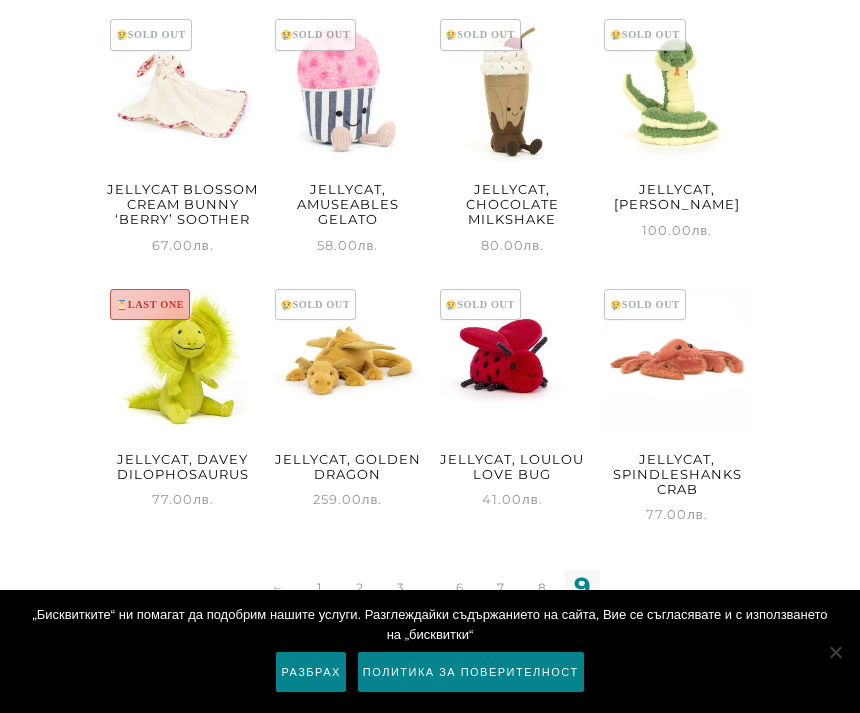 scroll, scrollTop: 1916, scrollLeft: 0, axis: vertical 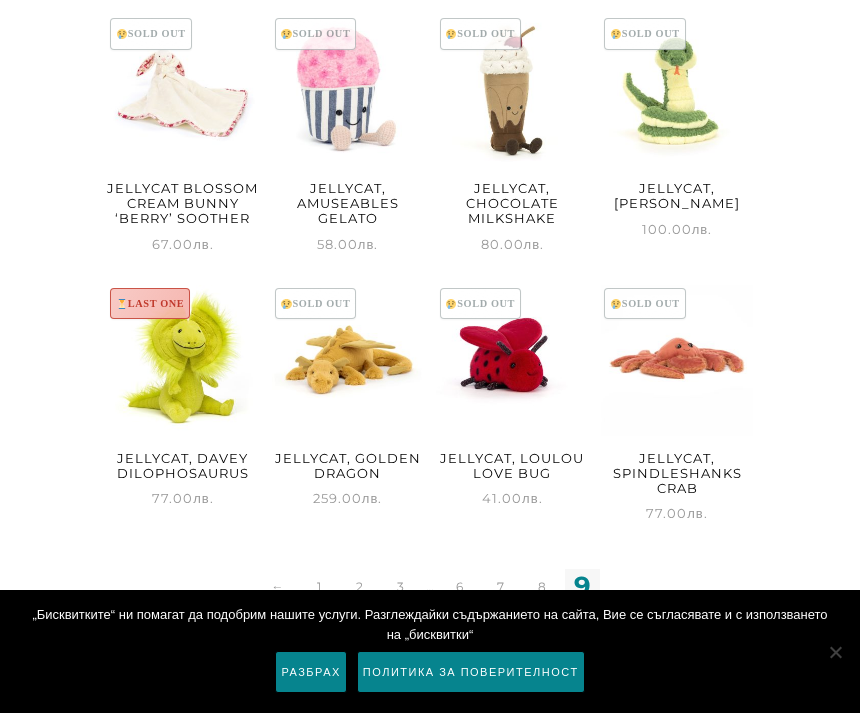 click at bounding box center [677, 361] 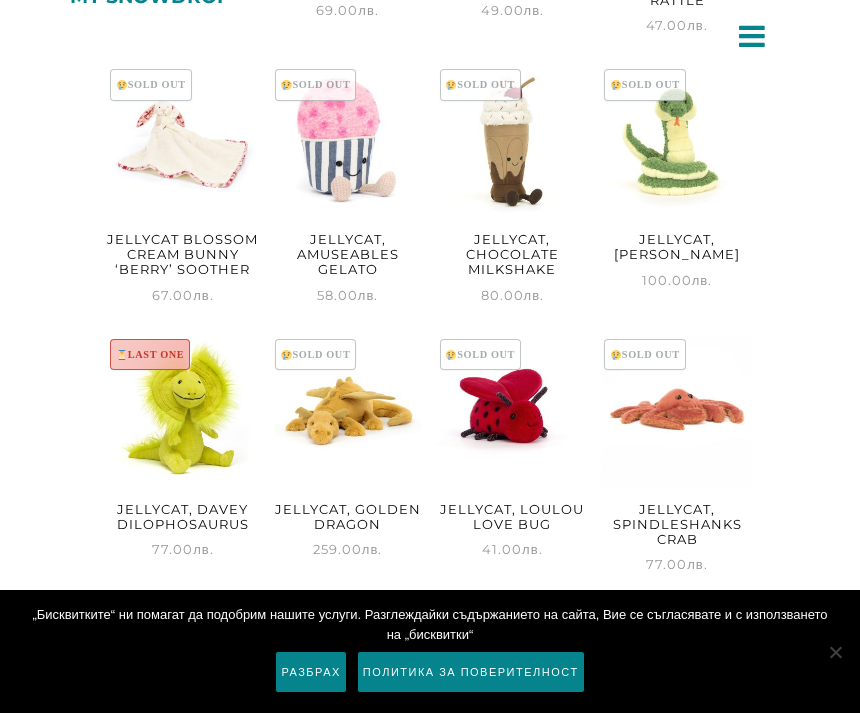 scroll, scrollTop: 1861, scrollLeft: 0, axis: vertical 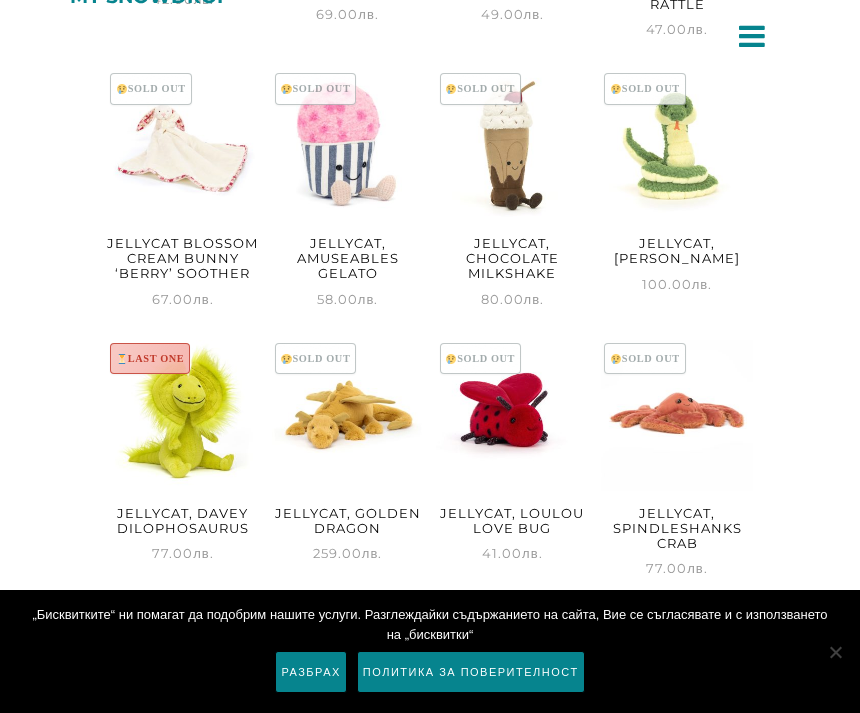 click at bounding box center (677, 146) 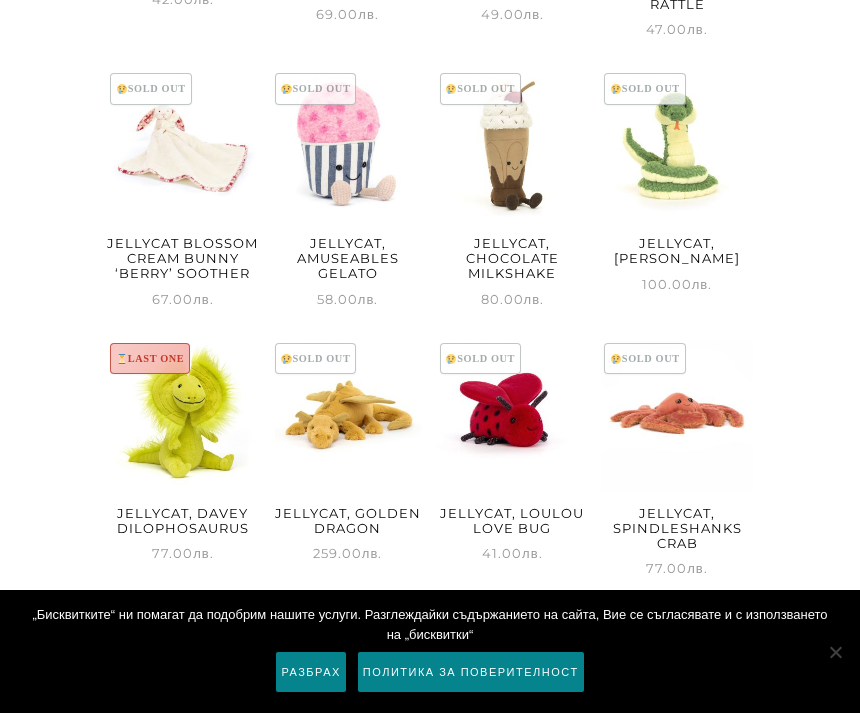 scroll, scrollTop: 1783, scrollLeft: 0, axis: vertical 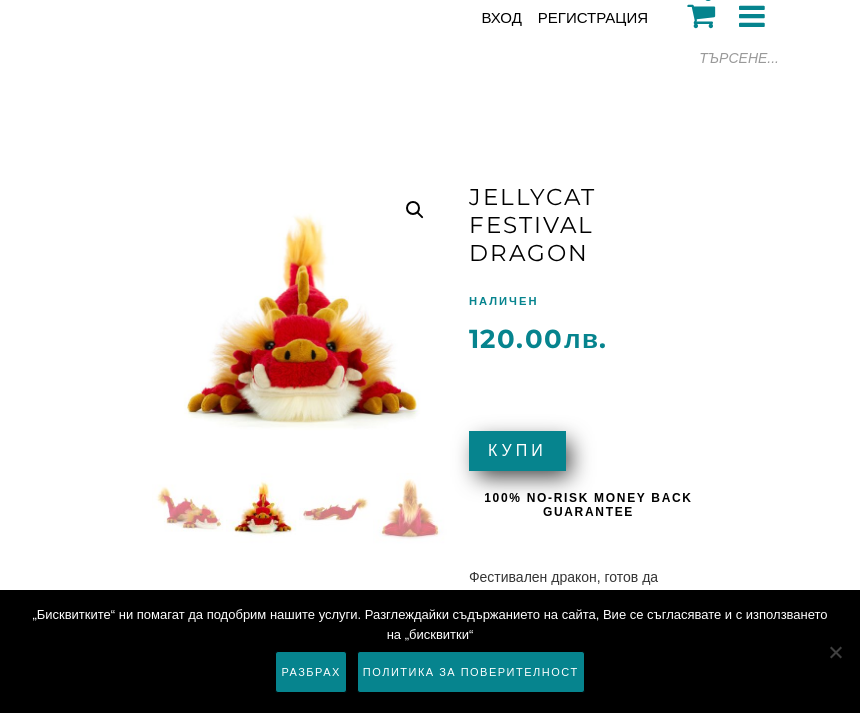 click at bounding box center [653, 678] 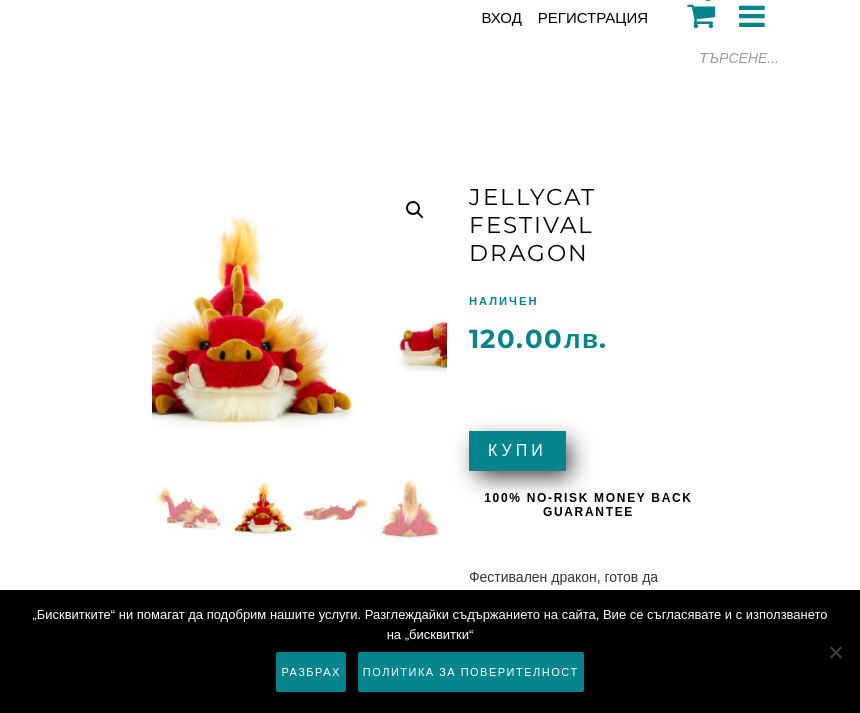 scroll, scrollTop: 0, scrollLeft: 0, axis: both 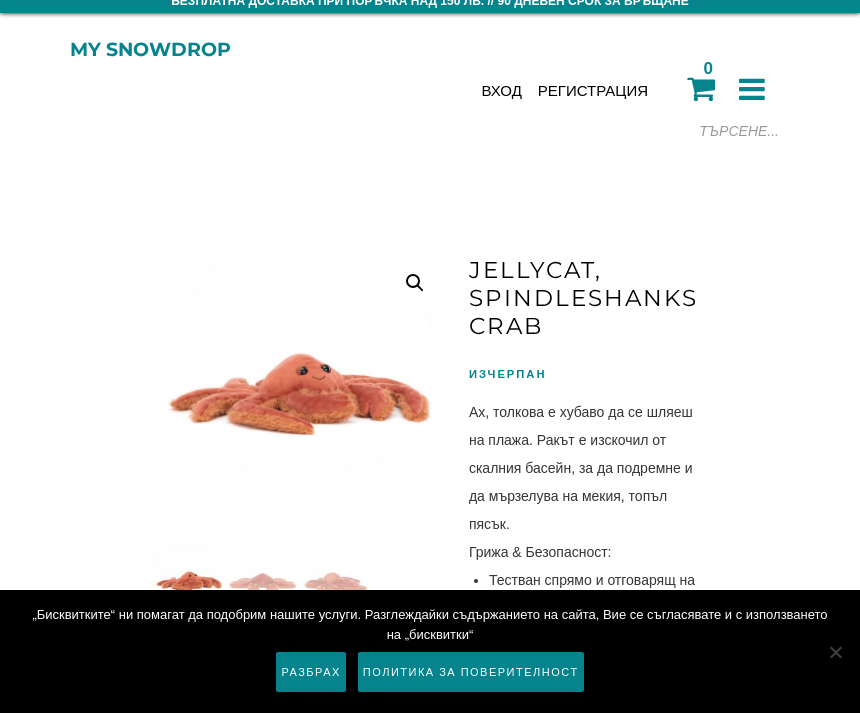 click on "„Бисквитките“ ни помагат да подобрим нашите услуги. Разглеждайки съдържанието на сайта, Вие се съгласявате и с използването на „бисквитки“ Разбрах Политика за поверителност" at bounding box center (430, 651) 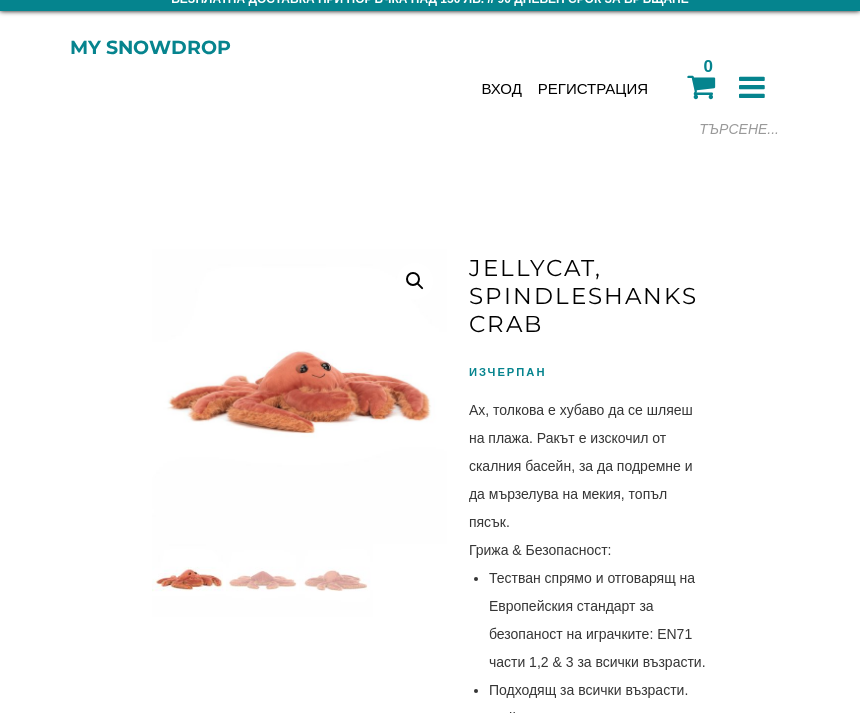 scroll, scrollTop: 0, scrollLeft: 0, axis: both 